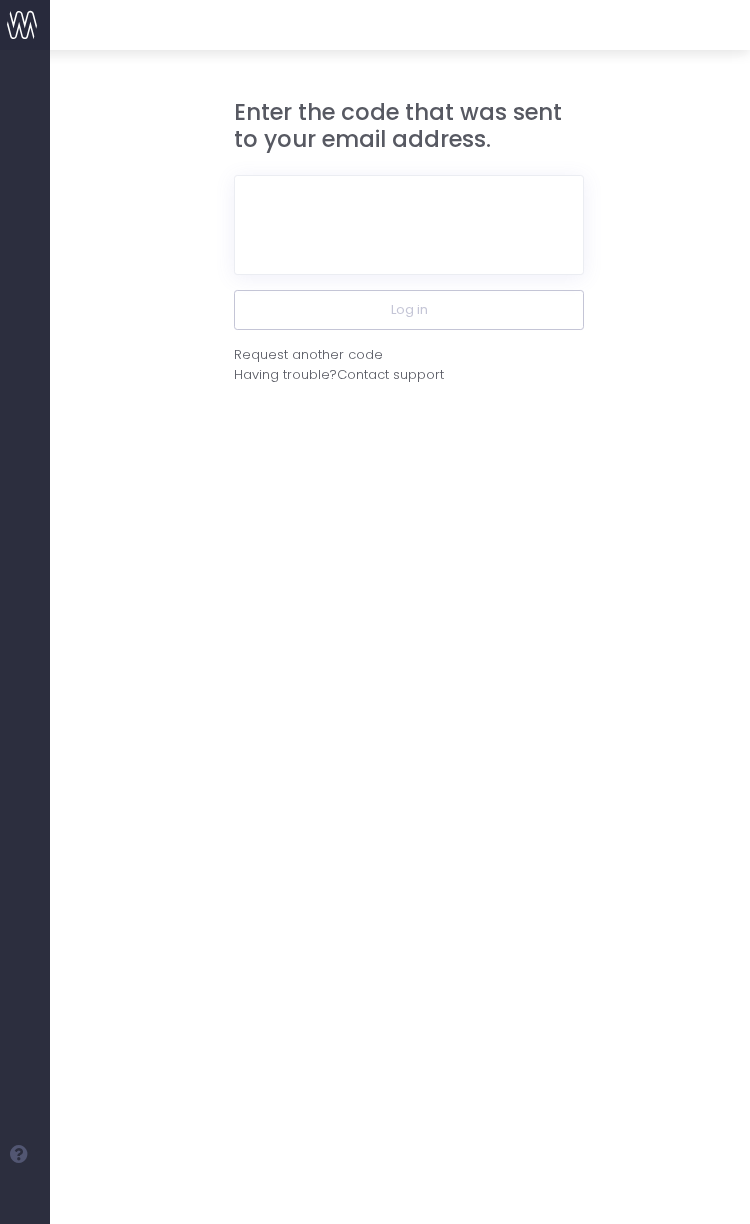 scroll, scrollTop: 0, scrollLeft: 0, axis: both 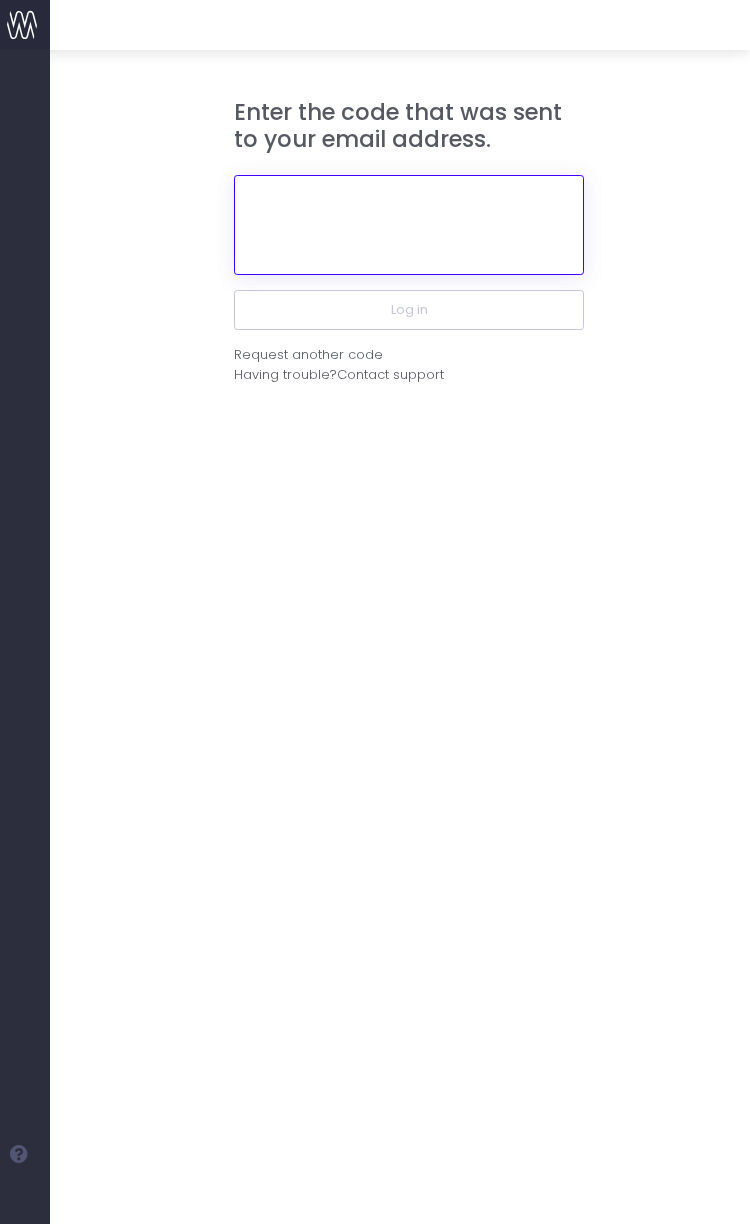 click at bounding box center (409, 225) 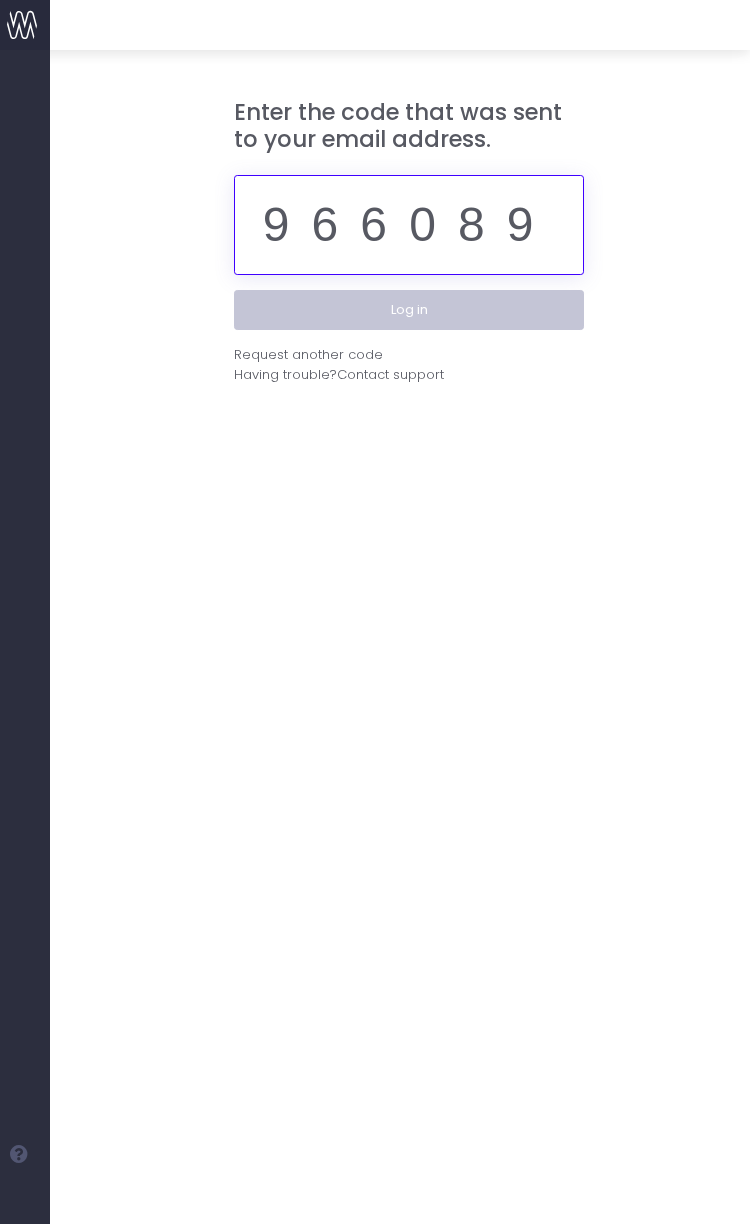 type on "966089" 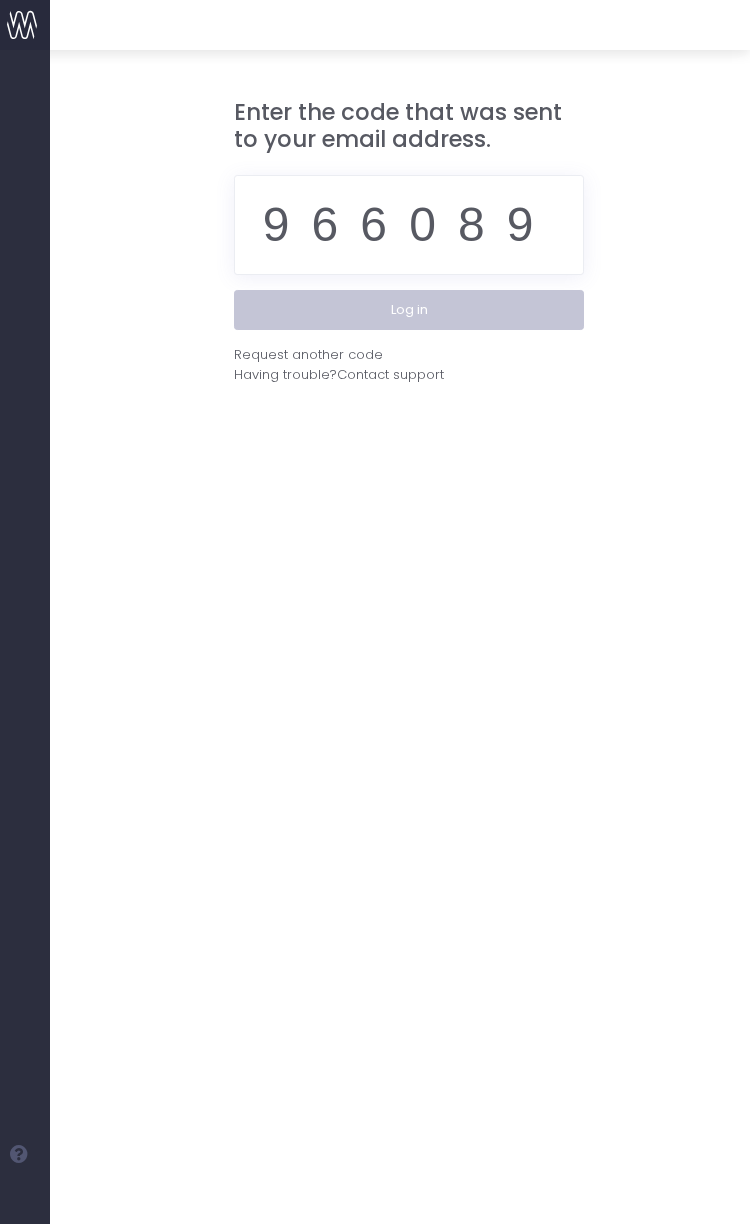 click on "Log in" at bounding box center [409, 310] 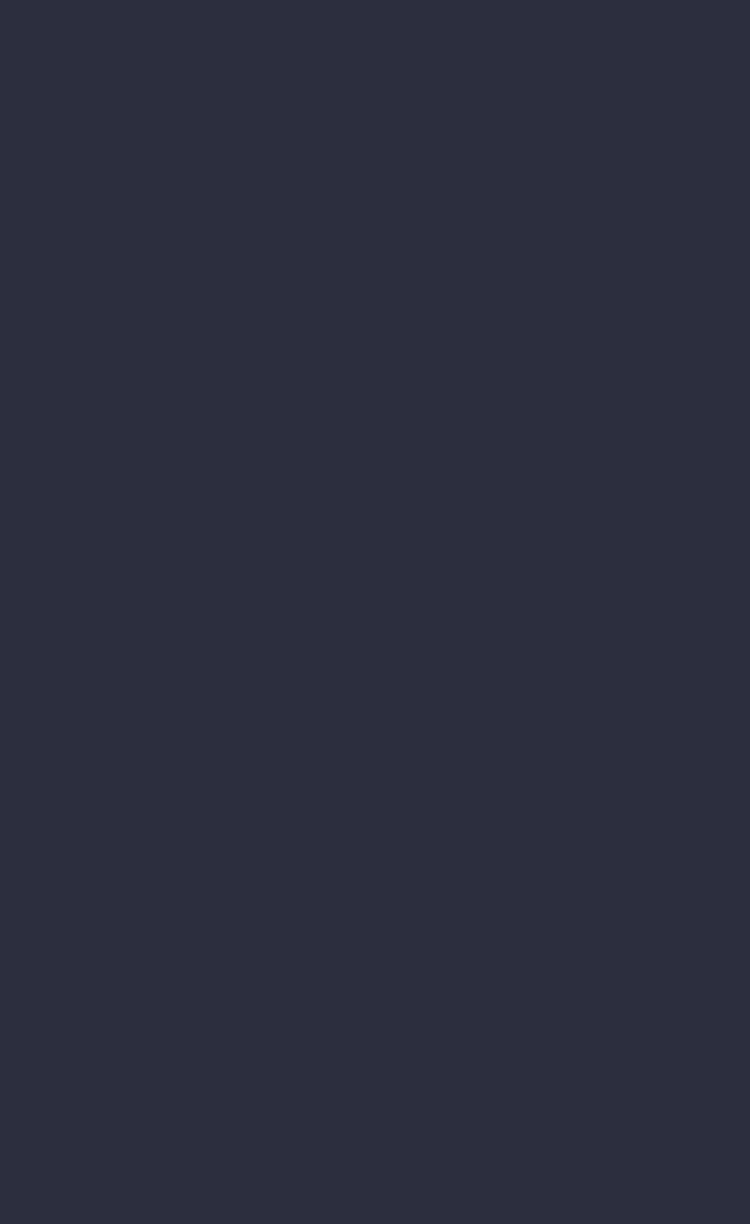 scroll, scrollTop: 0, scrollLeft: 0, axis: both 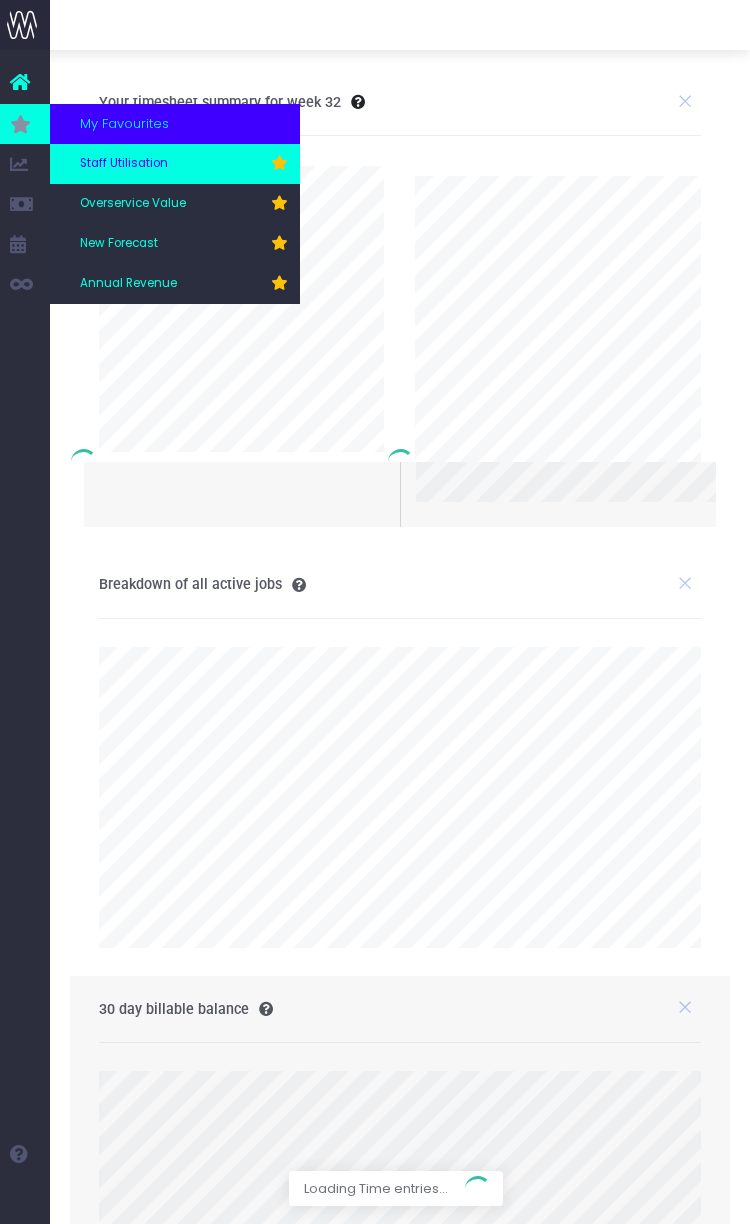 click on "Staff Utilisation" at bounding box center (124, 164) 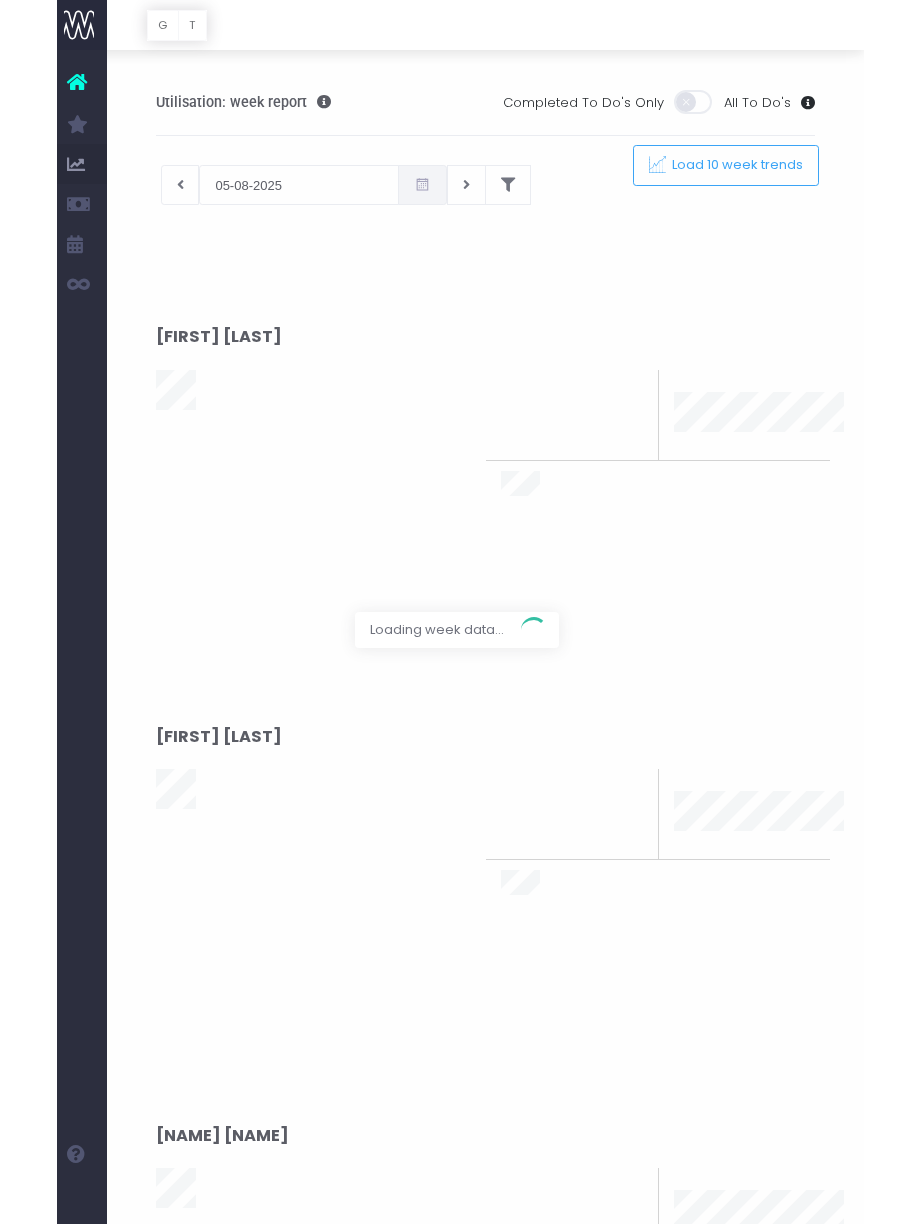 scroll, scrollTop: 55, scrollLeft: 0, axis: vertical 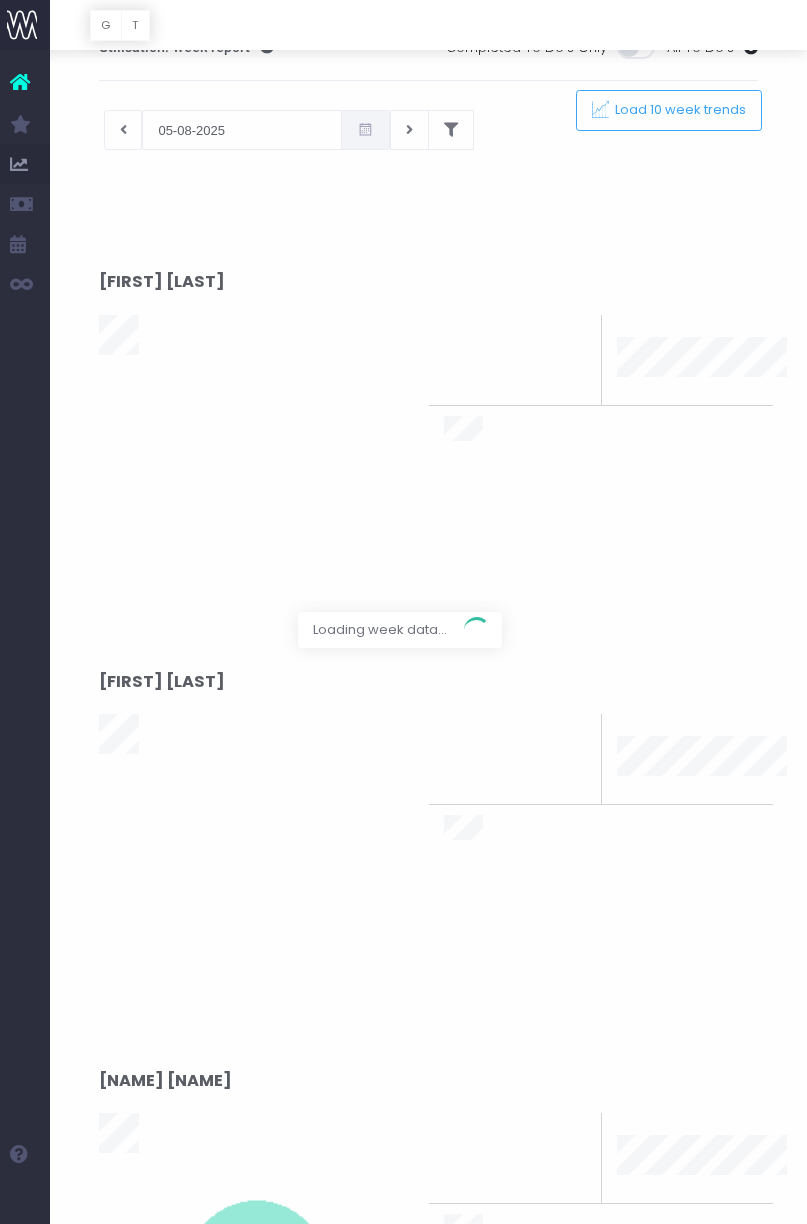 click at bounding box center (403, 612) 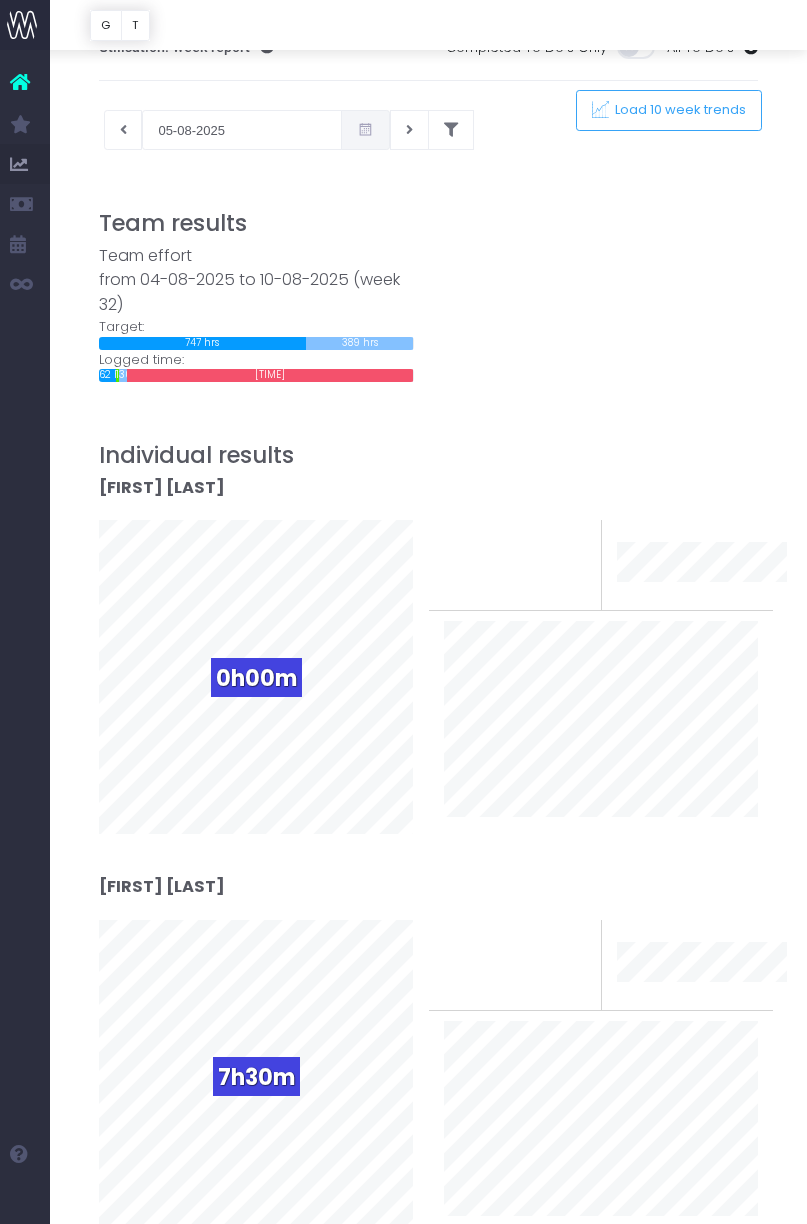click at bounding box center [429, 195] 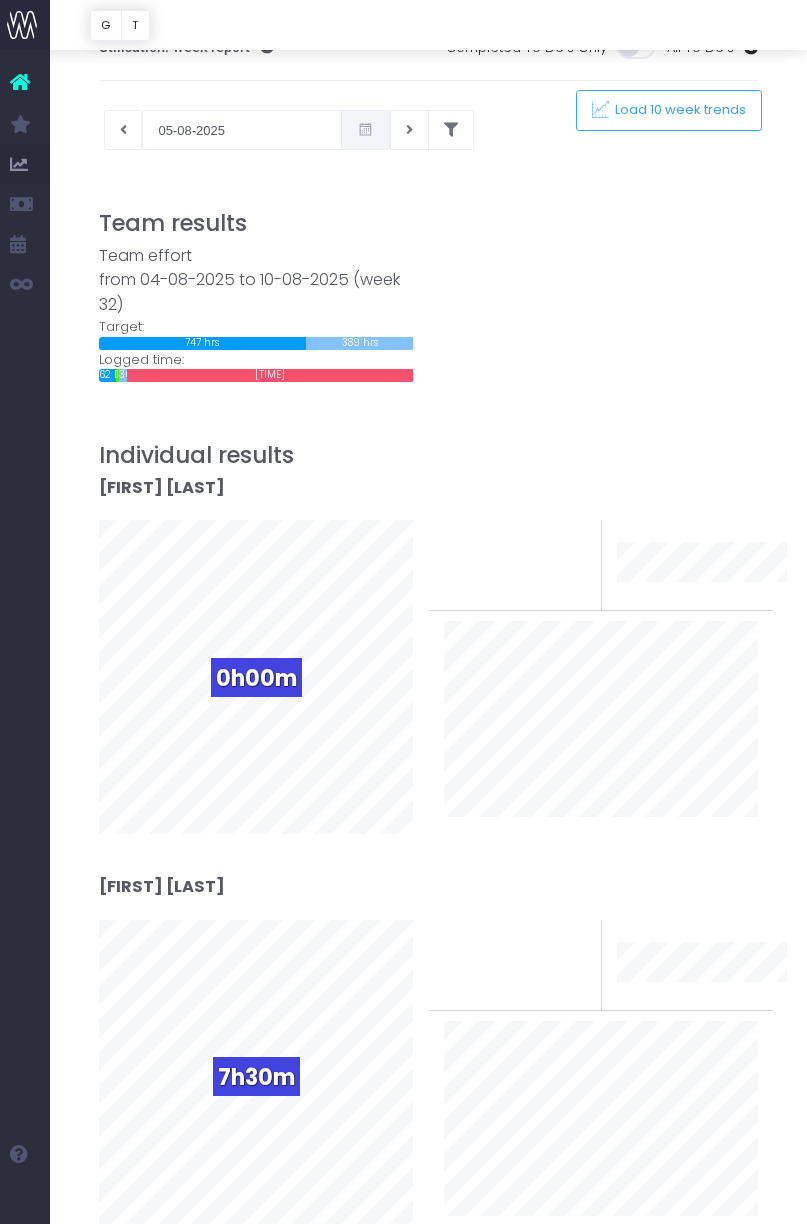 click at bounding box center (429, 195) 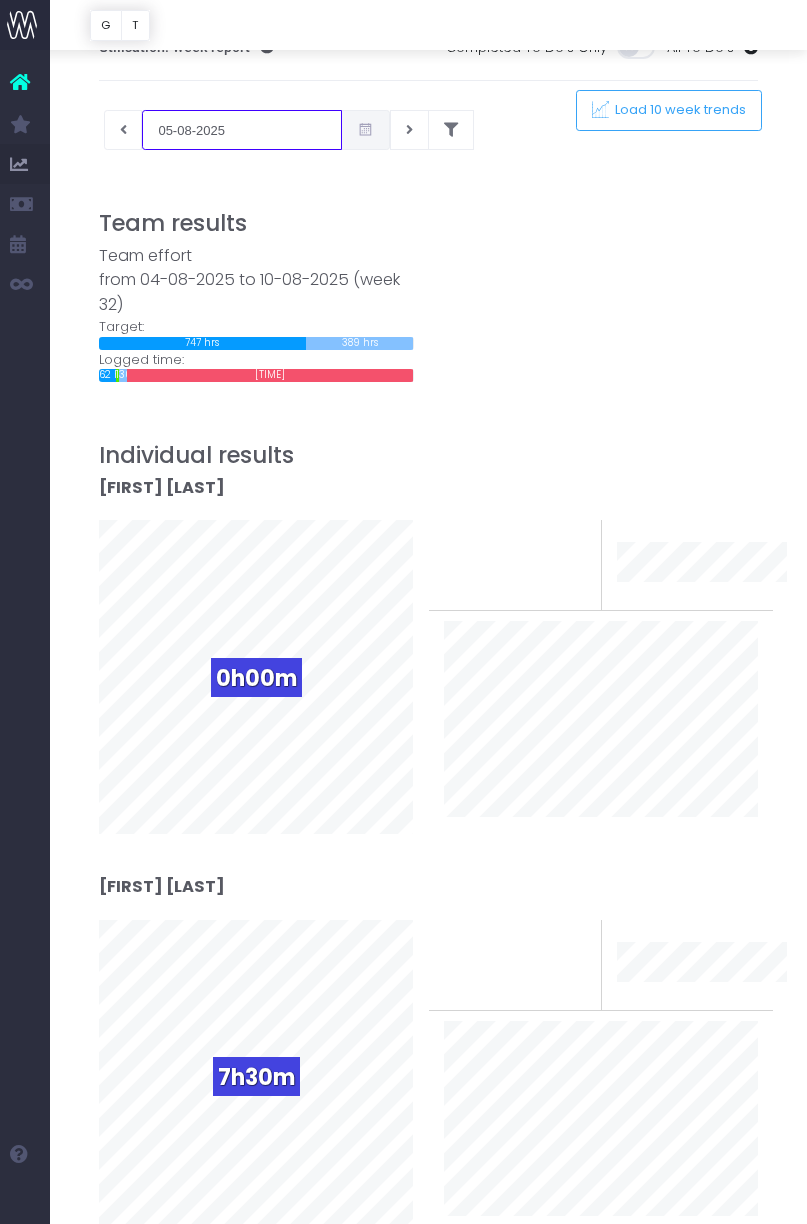 click on "05-08-2025" at bounding box center [242, 130] 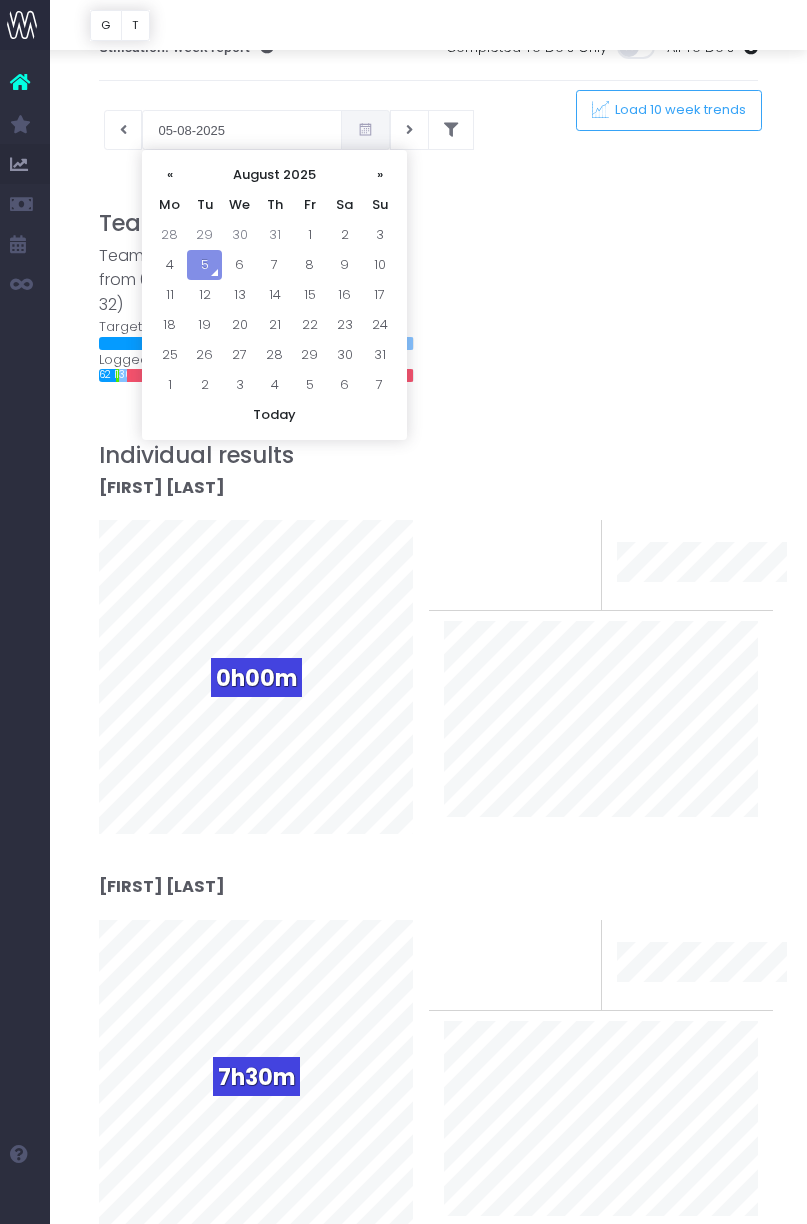 click on "Team effort from 04-08-2025 to 10-08-2025 (week 32)
Target:
747 hrs
0 hrs
389 hrs
0 hrs
Logged time:
62 hrs
12 hrs
30 hrs
1031 hrs
Team effort 10 week average
Target:
Logged time:
Show Details" at bounding box center [429, 313] 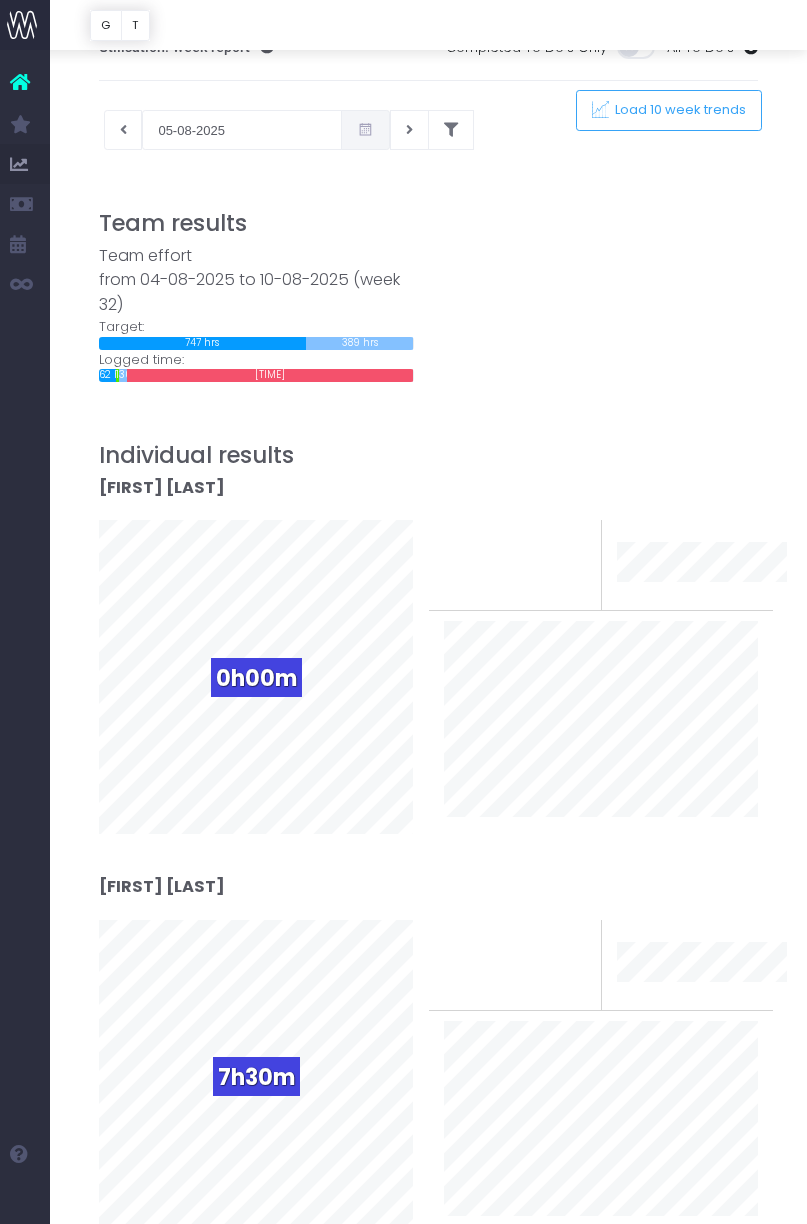 click on "Team effort from 04-08-2025 to 10-08-2025 (week 32)
Target:
747 hrs
0 hrs
389 hrs
0 hrs
Logged time:
62 hrs
12 hrs
30 hrs
1031 hrs
Team effort 10 week average
Target:
Logged time:
Show Details" at bounding box center (429, 313) 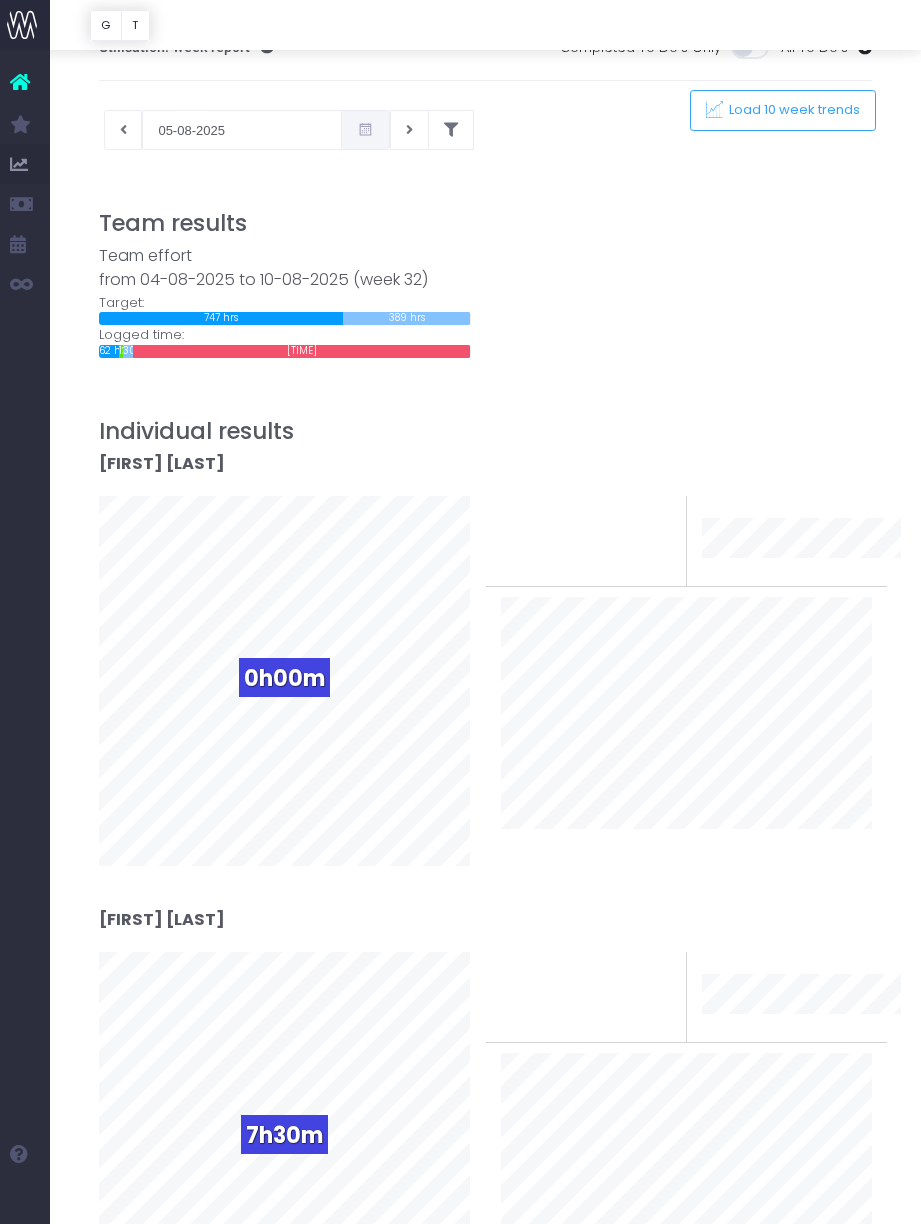 click at bounding box center [486, 195] 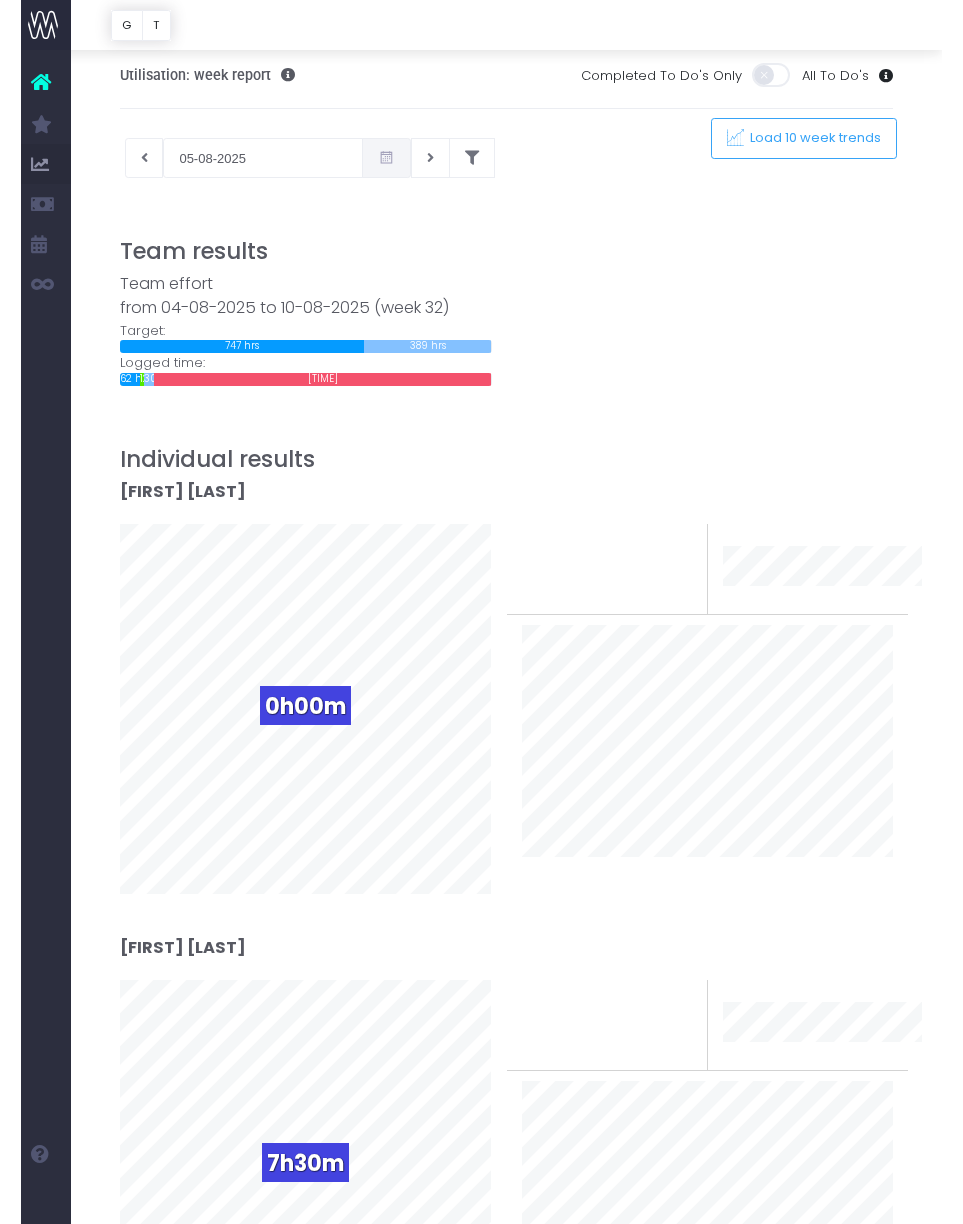 scroll, scrollTop: 0, scrollLeft: 0, axis: both 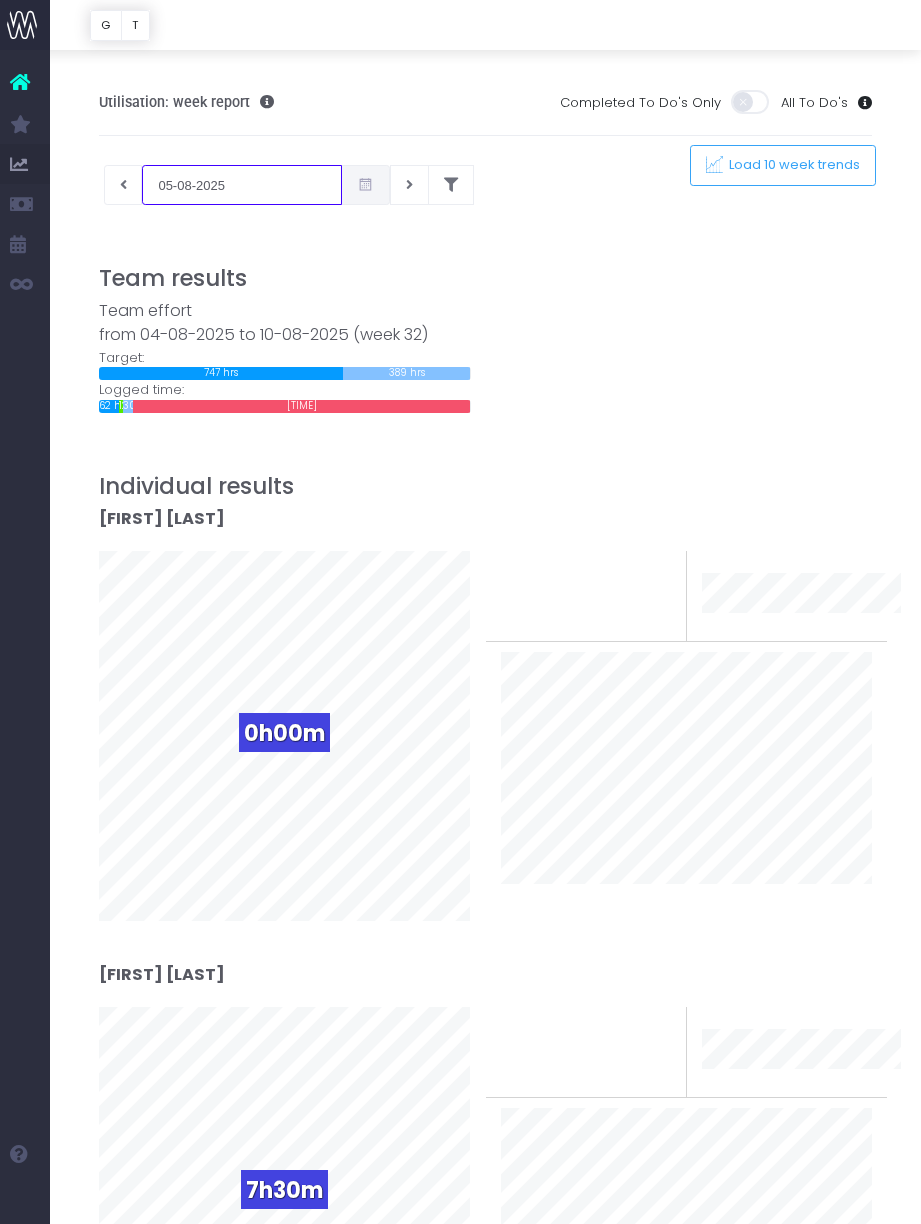click on "05-08-2025" at bounding box center [242, 185] 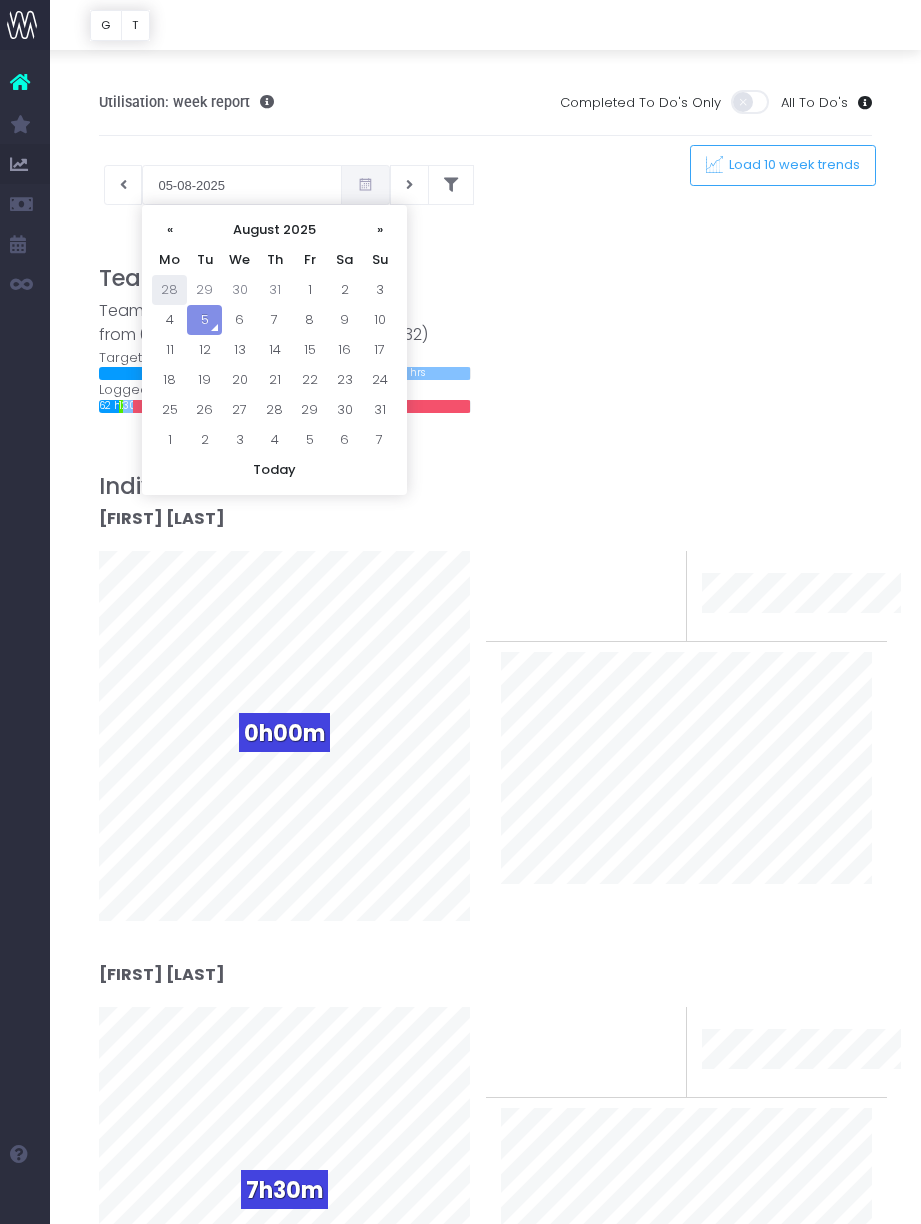 click on "28" at bounding box center [169, 290] 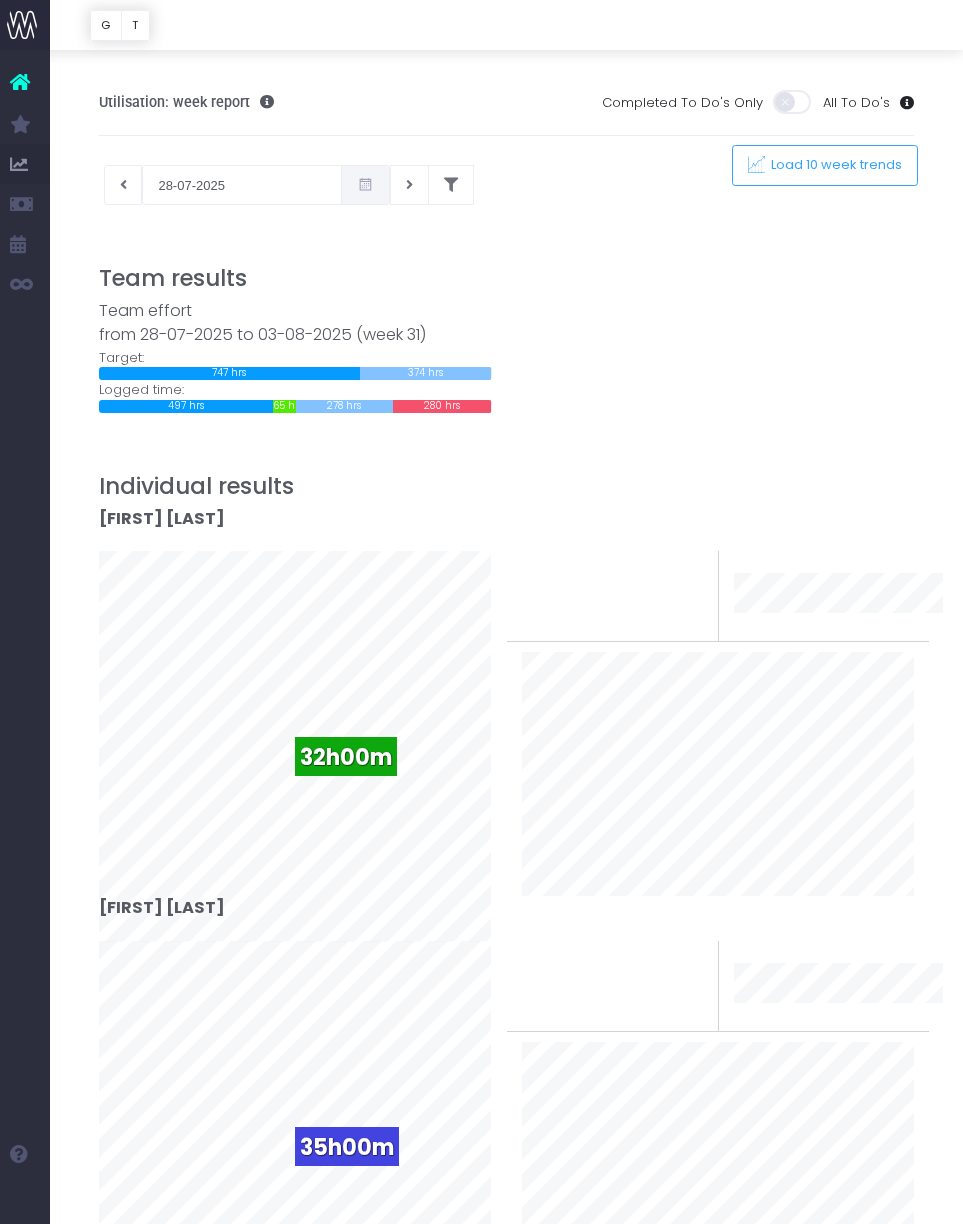 click on "Team effort from 28-07-2025 to 03-08-2025 (week 31)" at bounding box center [295, 323] 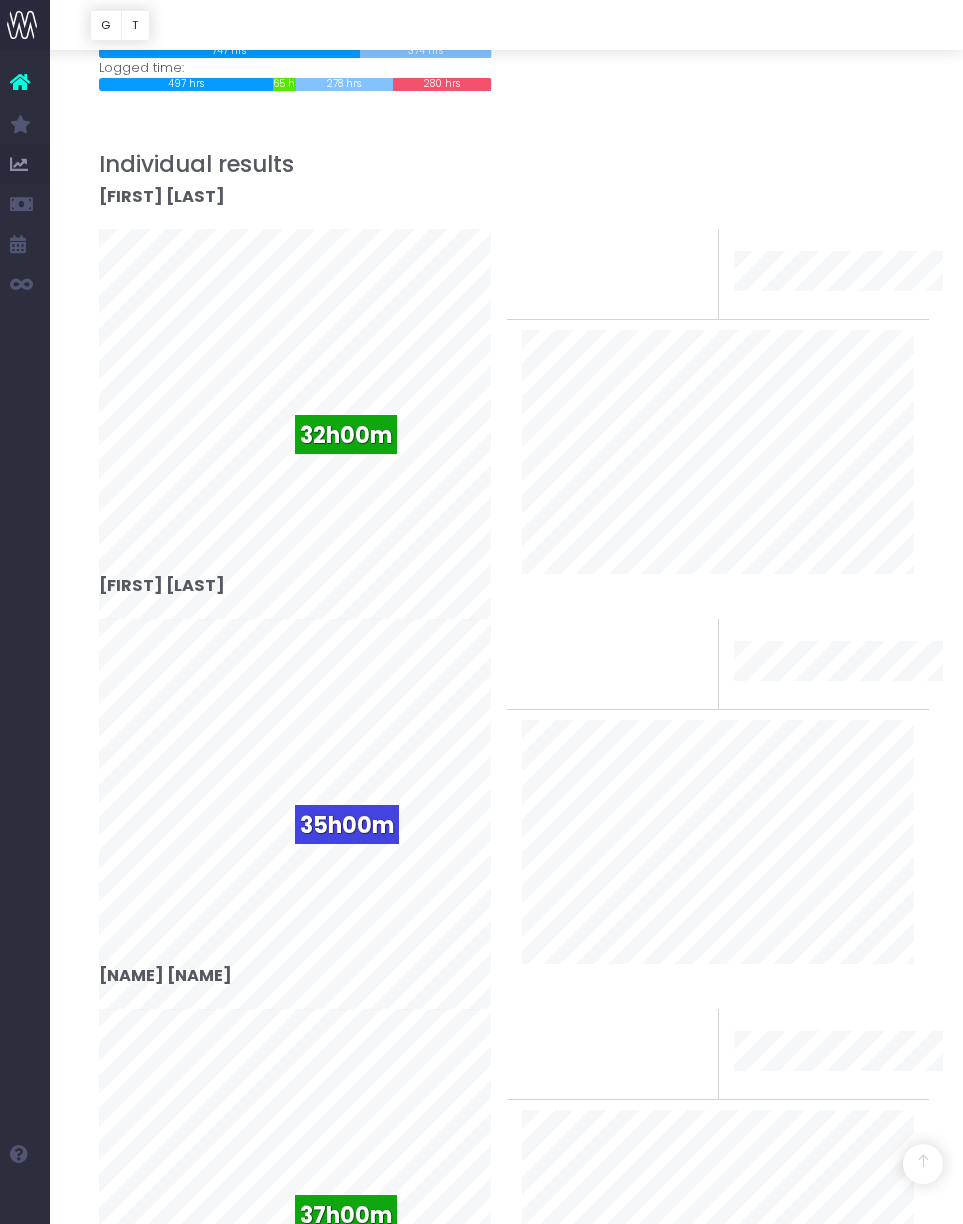 scroll, scrollTop: 0, scrollLeft: 0, axis: both 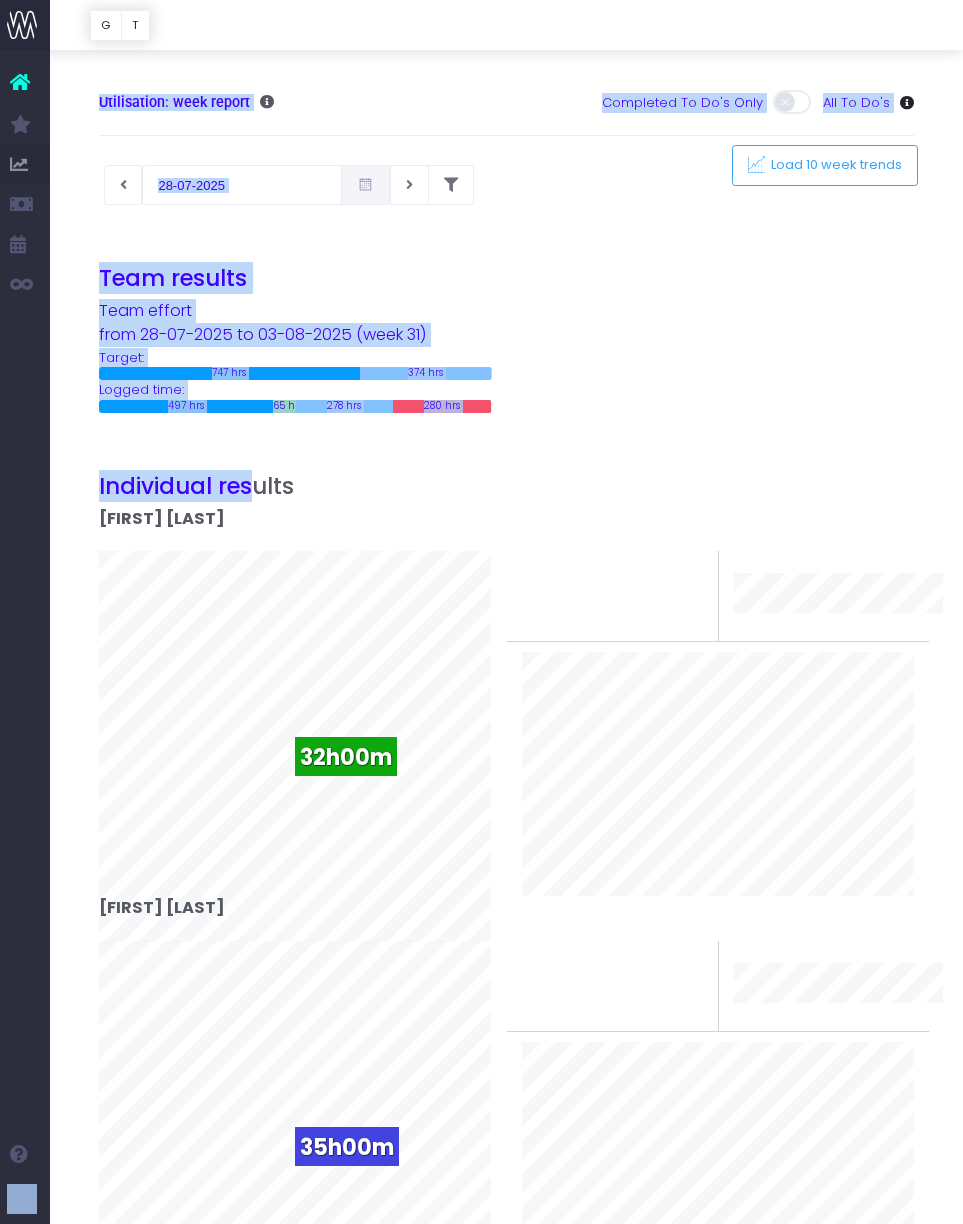 drag, startPoint x: 257, startPoint y: 484, endPoint x: 16, endPoint y: 484, distance: 241 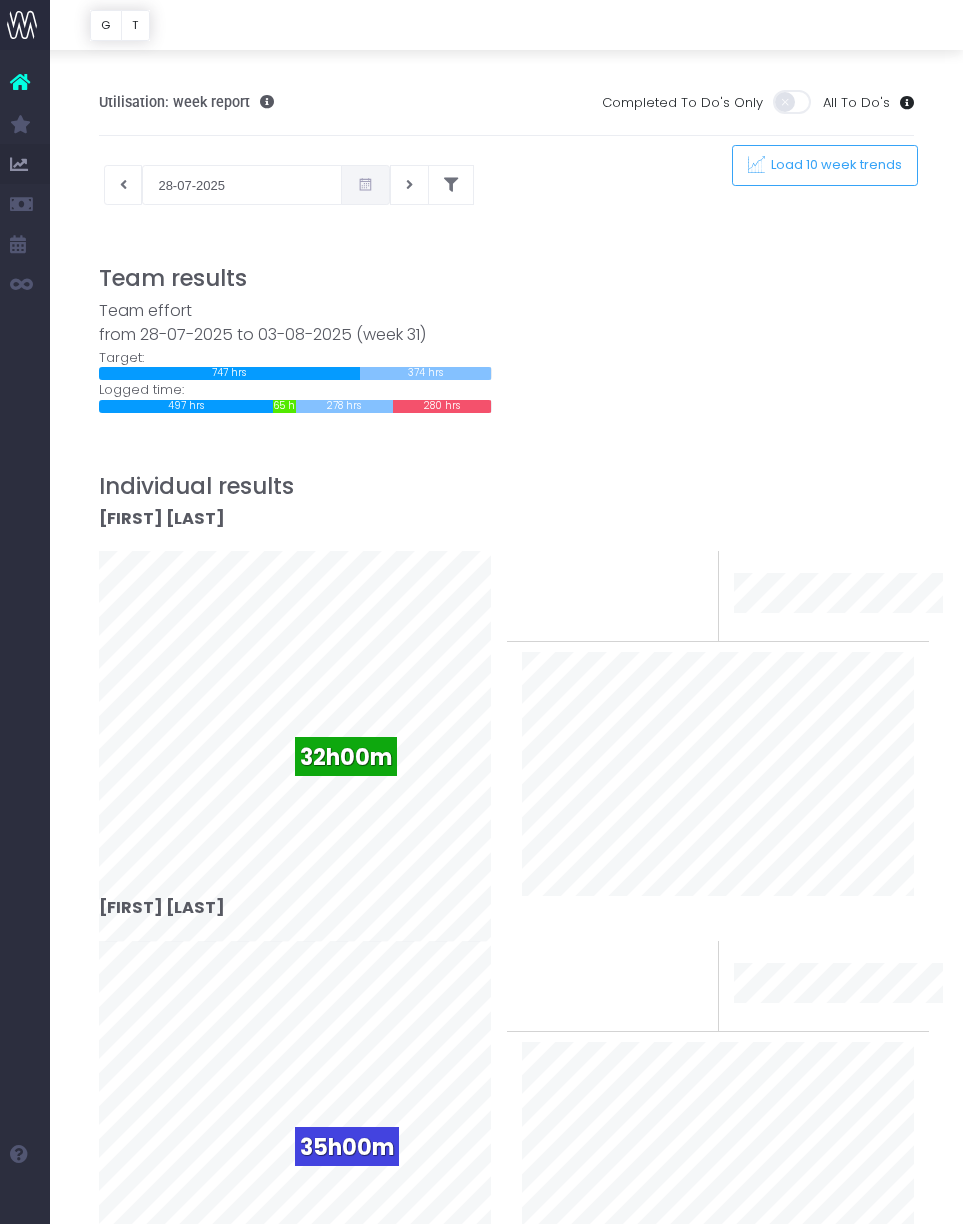 click on "Individual results" at bounding box center (507, 486) 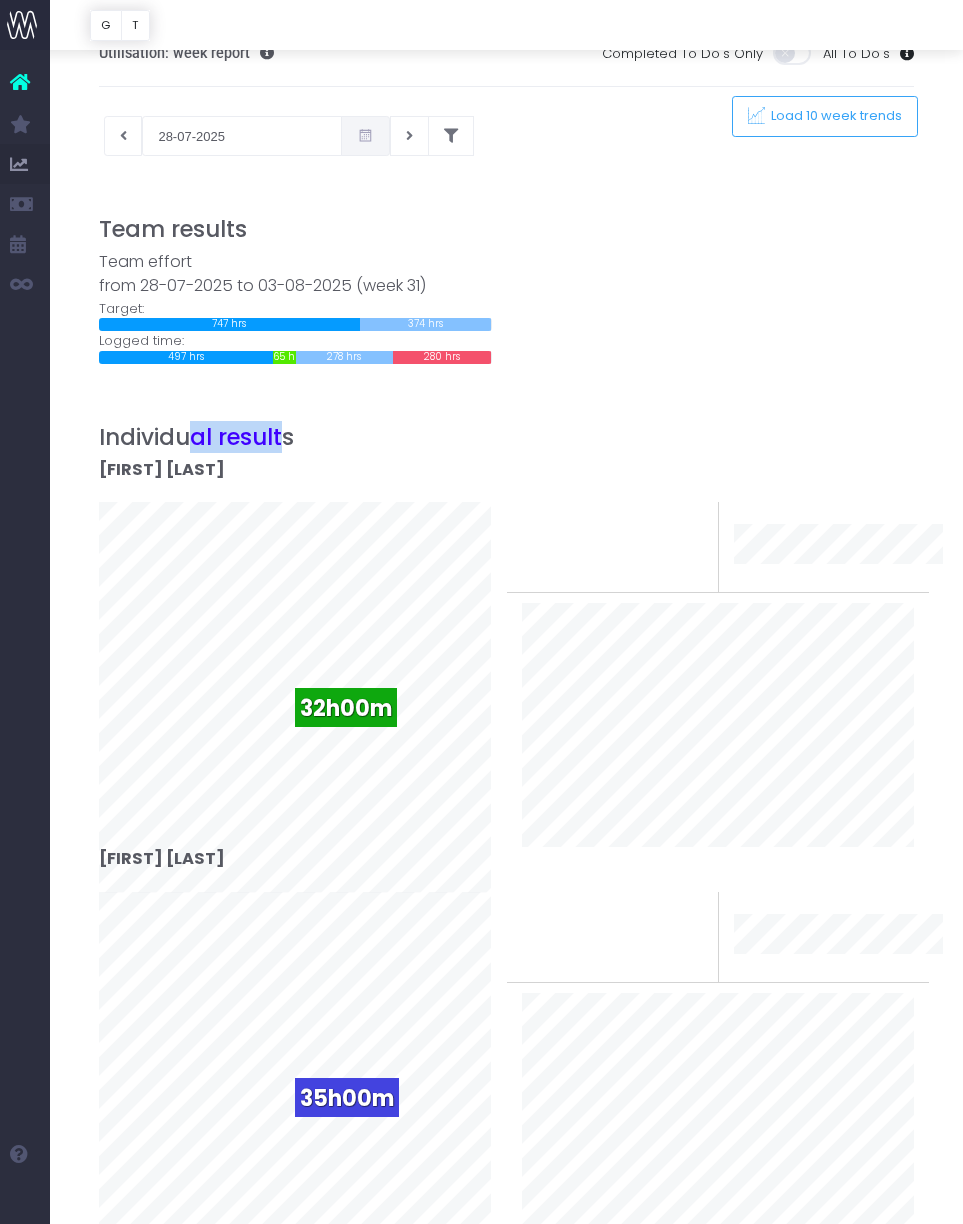 drag, startPoint x: 284, startPoint y: 442, endPoint x: 191, endPoint y: 442, distance: 93 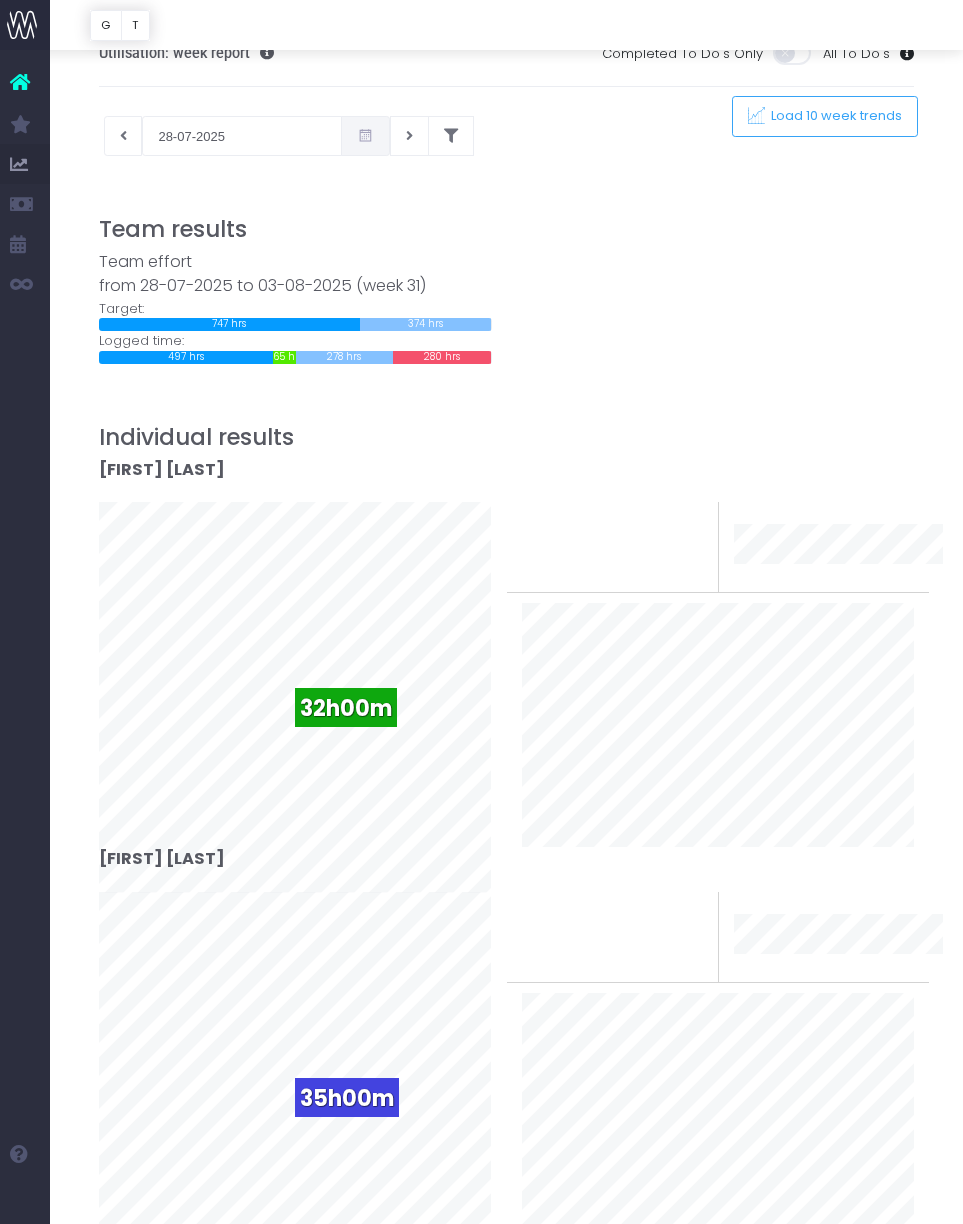 click on "Individual results" at bounding box center [507, 437] 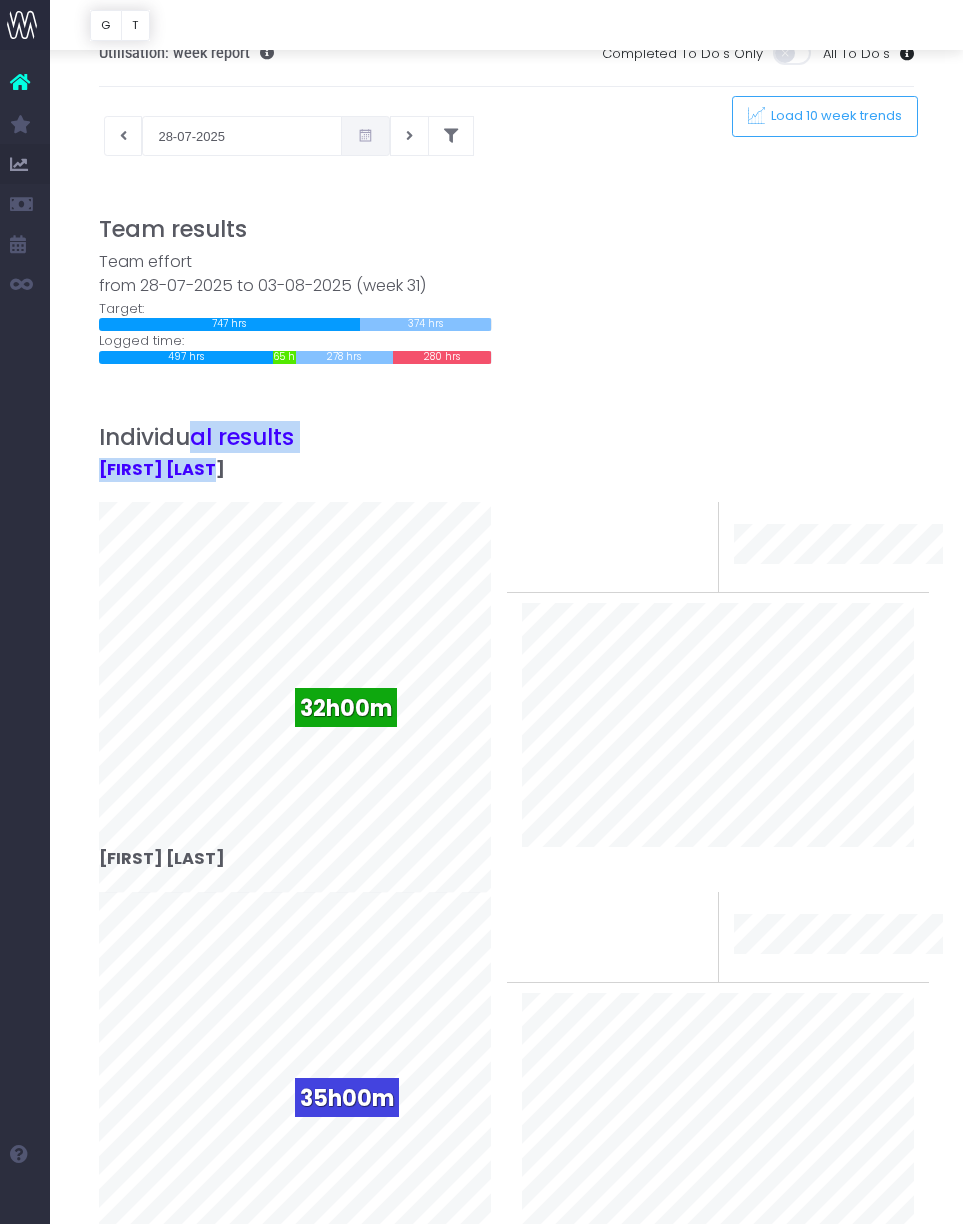 drag, startPoint x: 228, startPoint y: 466, endPoint x: 193, endPoint y: 448, distance: 39.357338 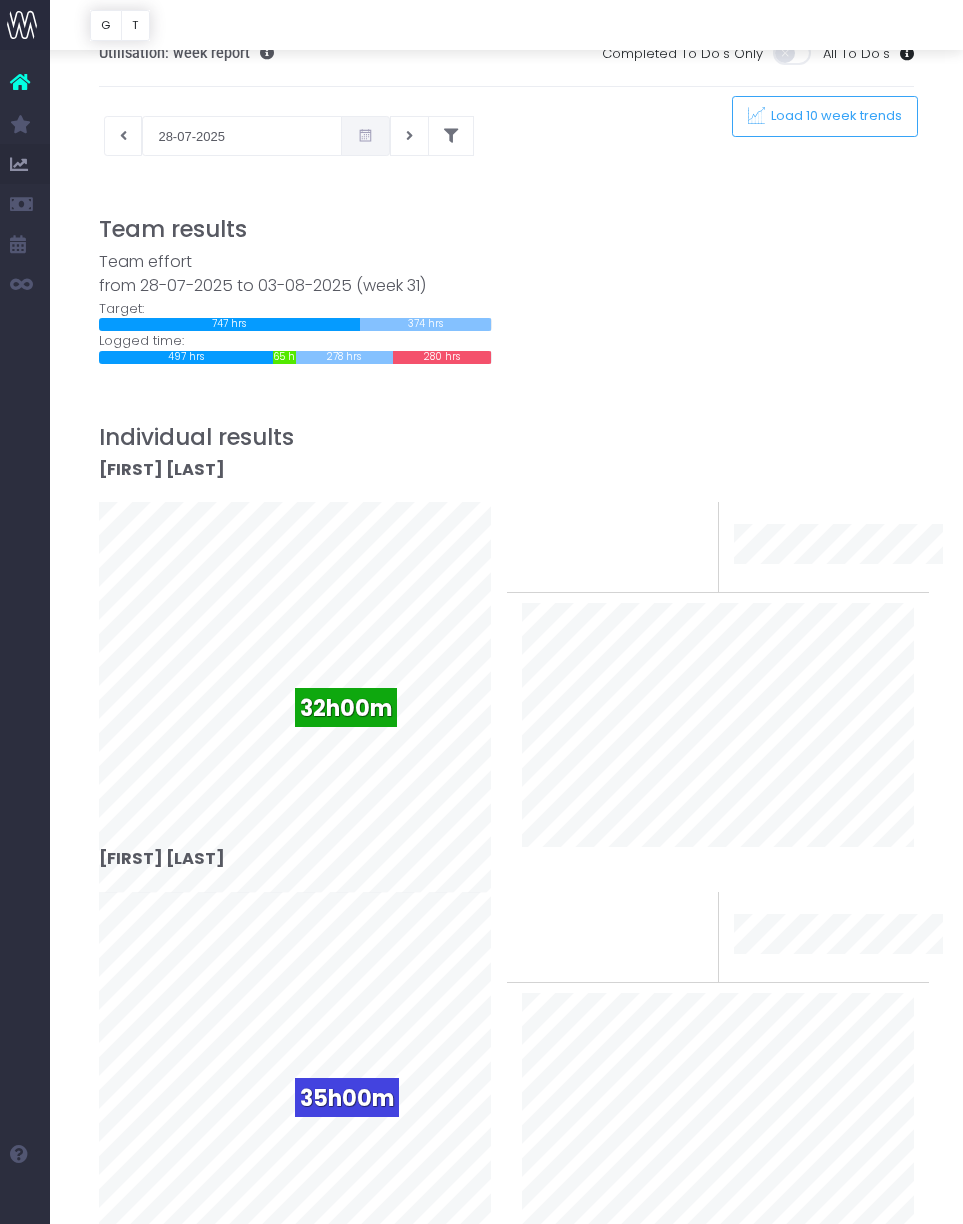 click on "[FIRST] [LAST]" at bounding box center (162, 469) 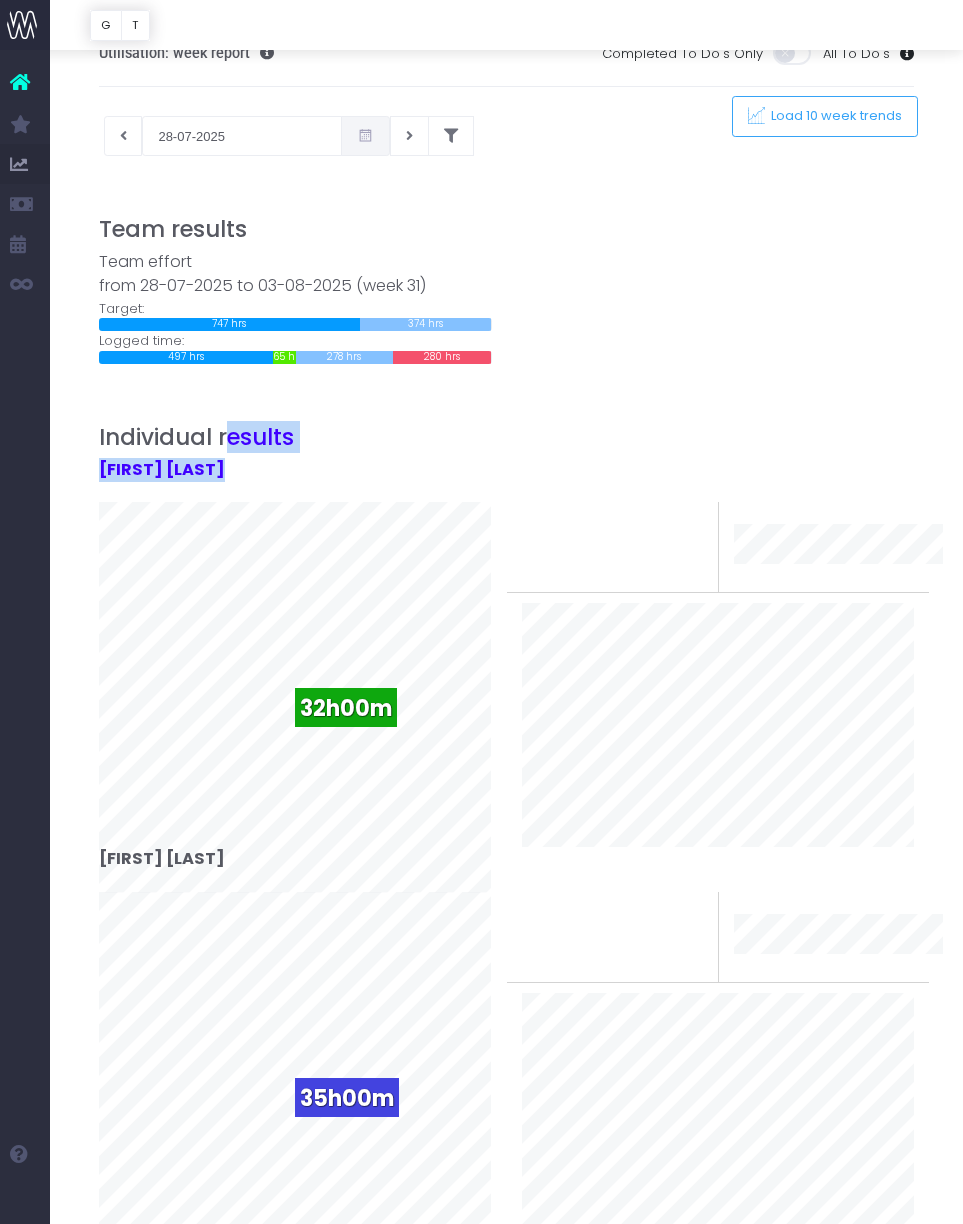 drag, startPoint x: 243, startPoint y: 464, endPoint x: 231, endPoint y: 429, distance: 37 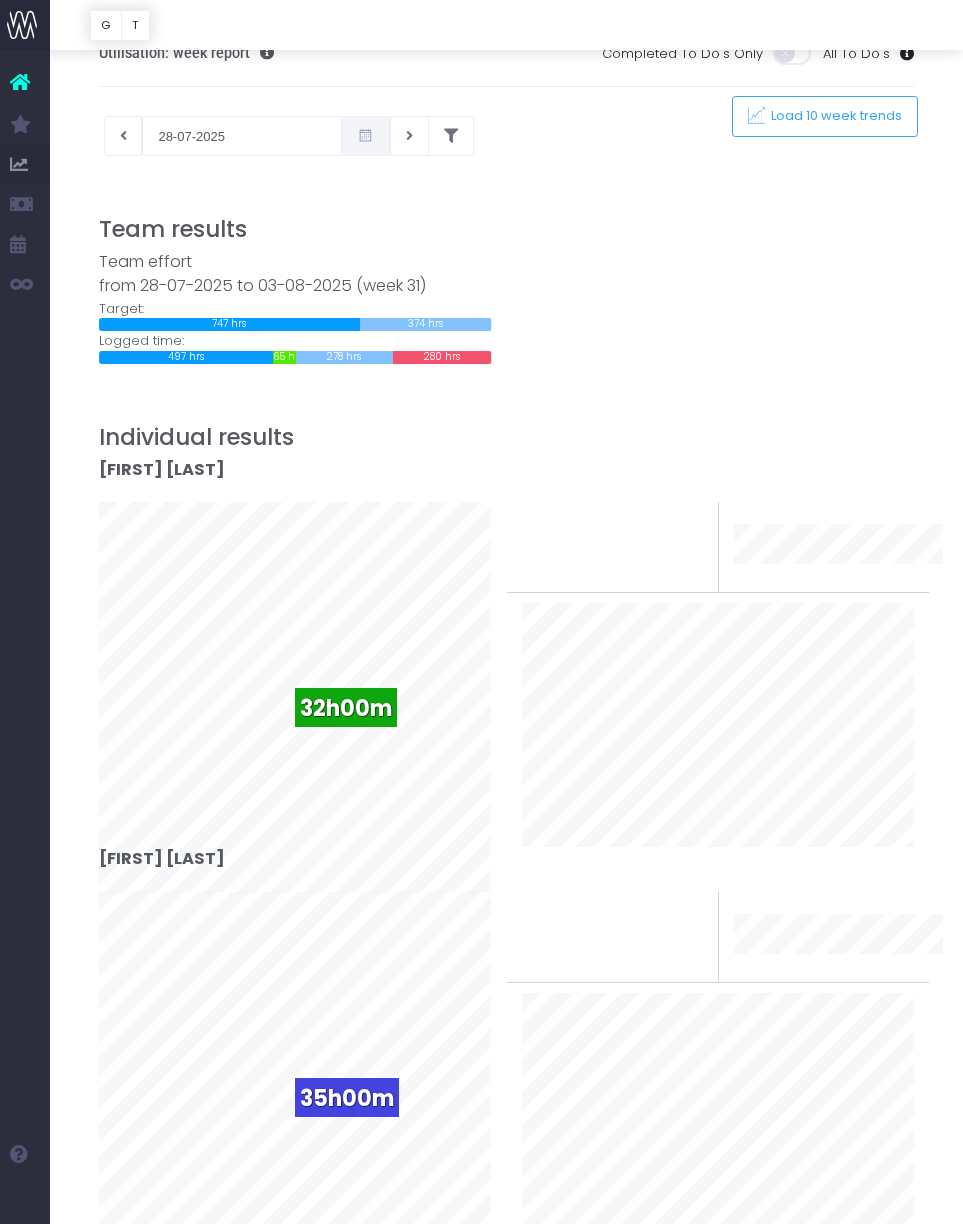 click on "Individual results" at bounding box center [507, 437] 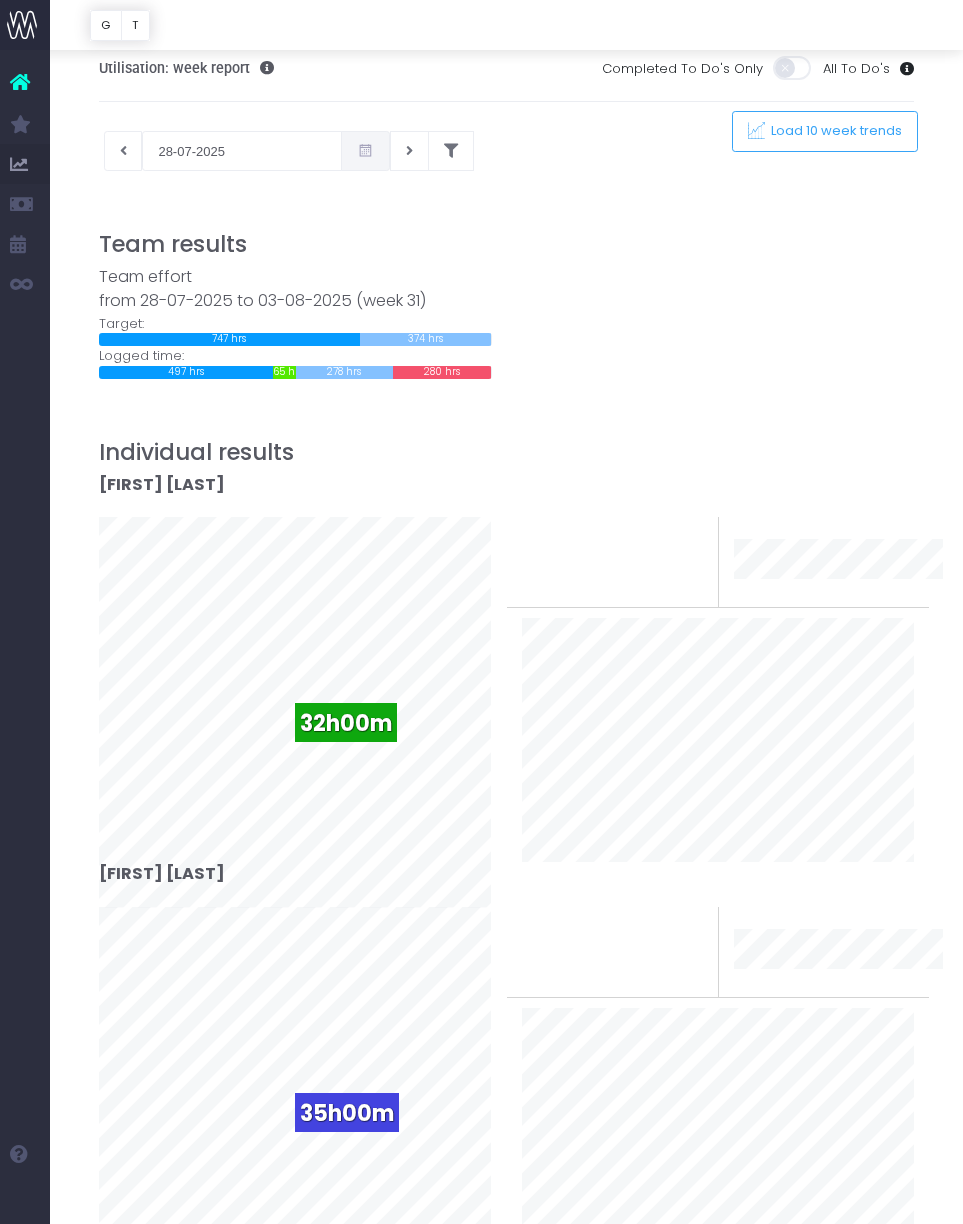 scroll, scrollTop: 7, scrollLeft: 0, axis: vertical 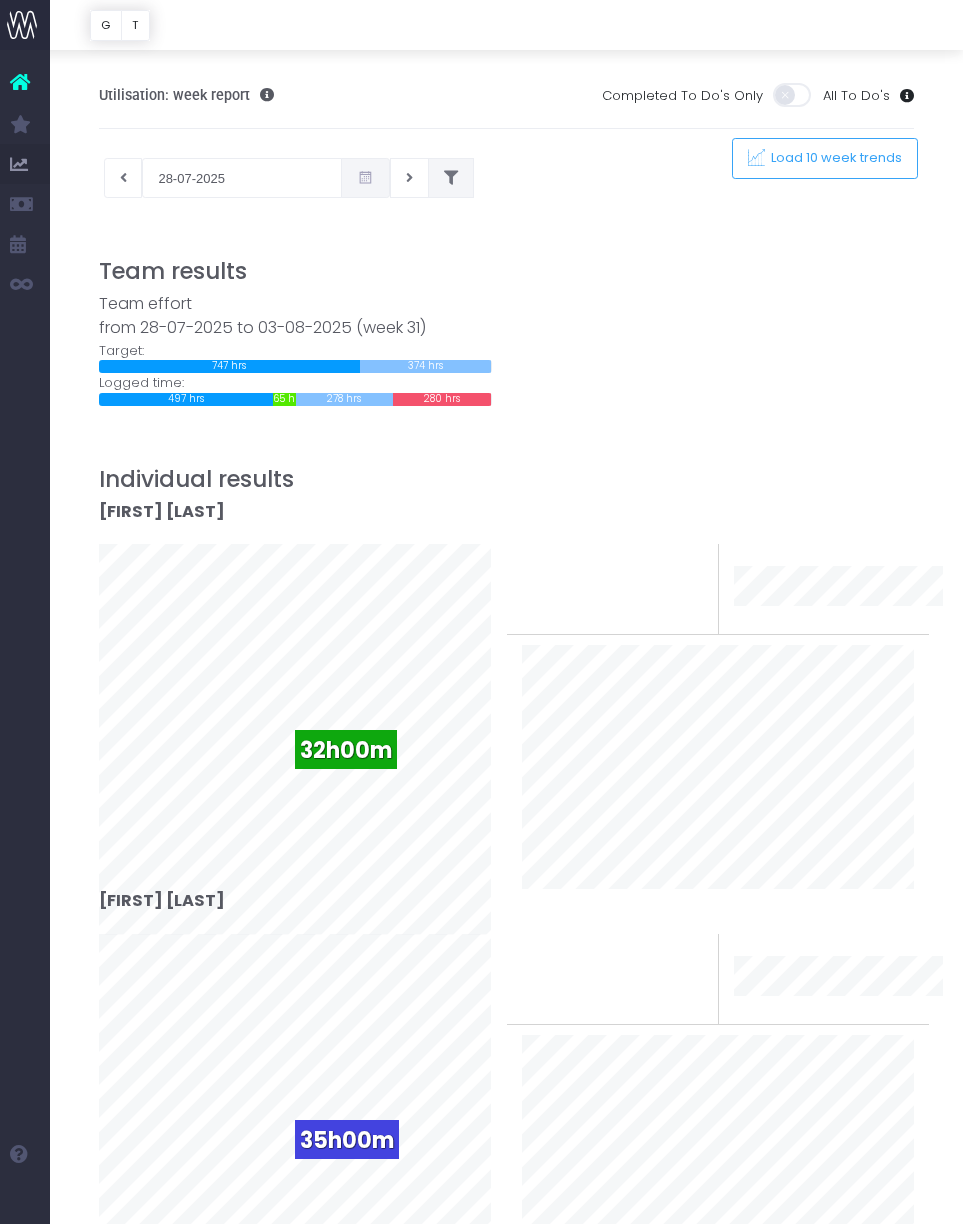 click at bounding box center [451, 178] 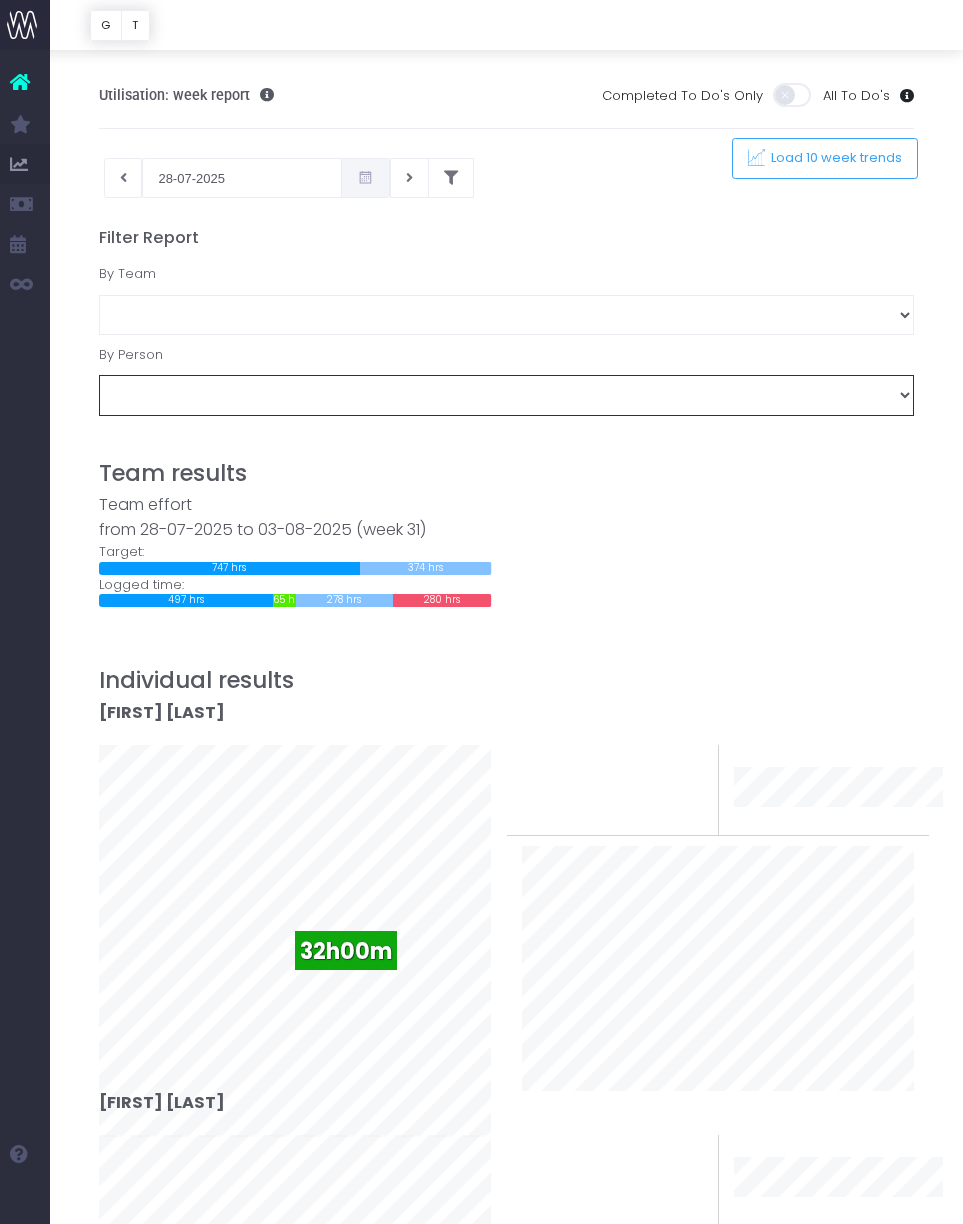 click on "[NAME] [NAME] [NAME] [NAME] [NAME] [NAME] [NAME] [NAME] [NAME] [NAME] [NAME] [NAME] [NAME] [NAME] [NAME] [NAME] [NAME] [NAME] [NAME] [NAME] [NAME] [NAME] [NAME] [NAME] [NAME] [NAME] [NAME]" at bounding box center (507, 395) 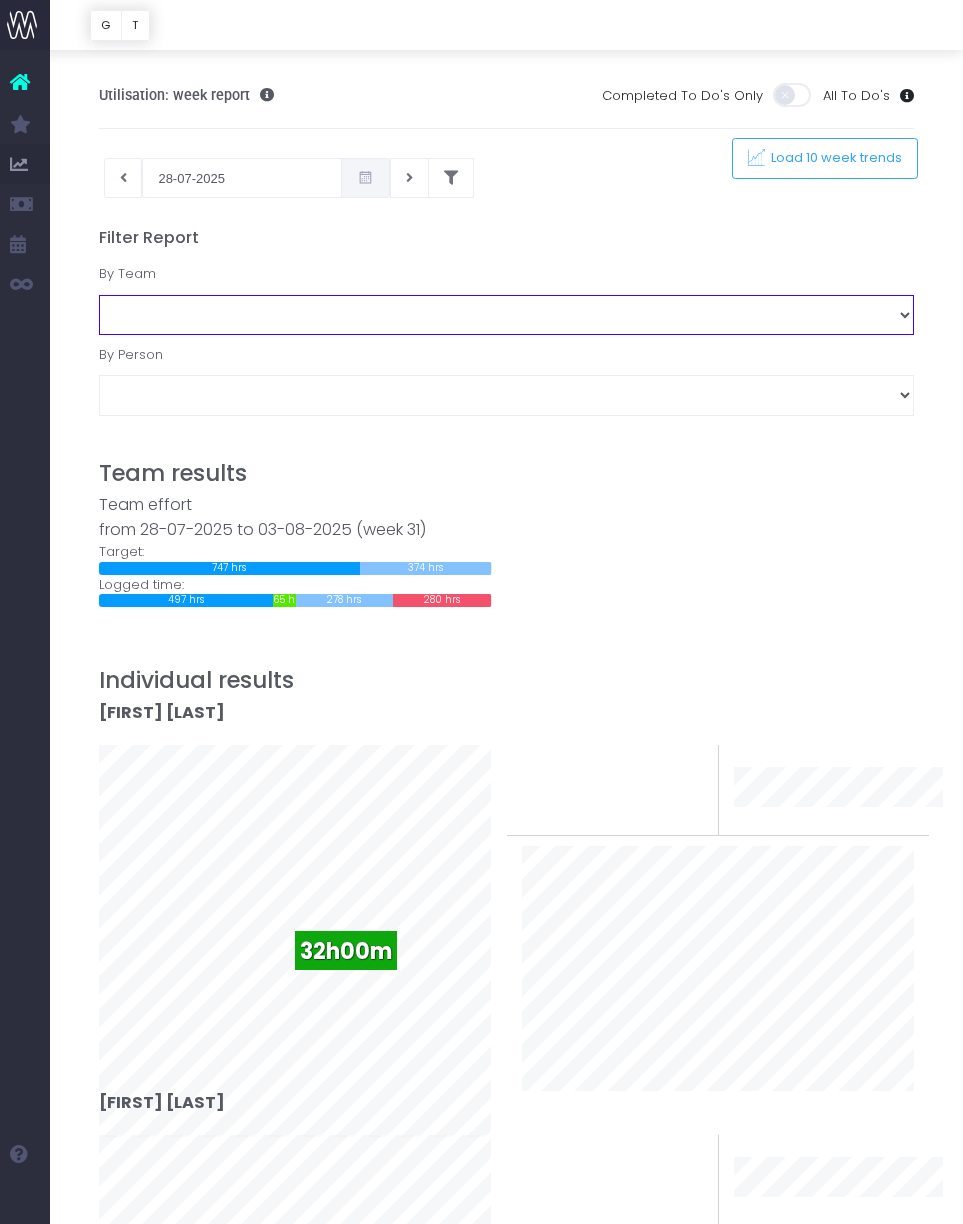 click on "Business Administration Creative Strategy and Production Development Film Marketing & New Business Motion Graphics Project Management" at bounding box center (507, 315) 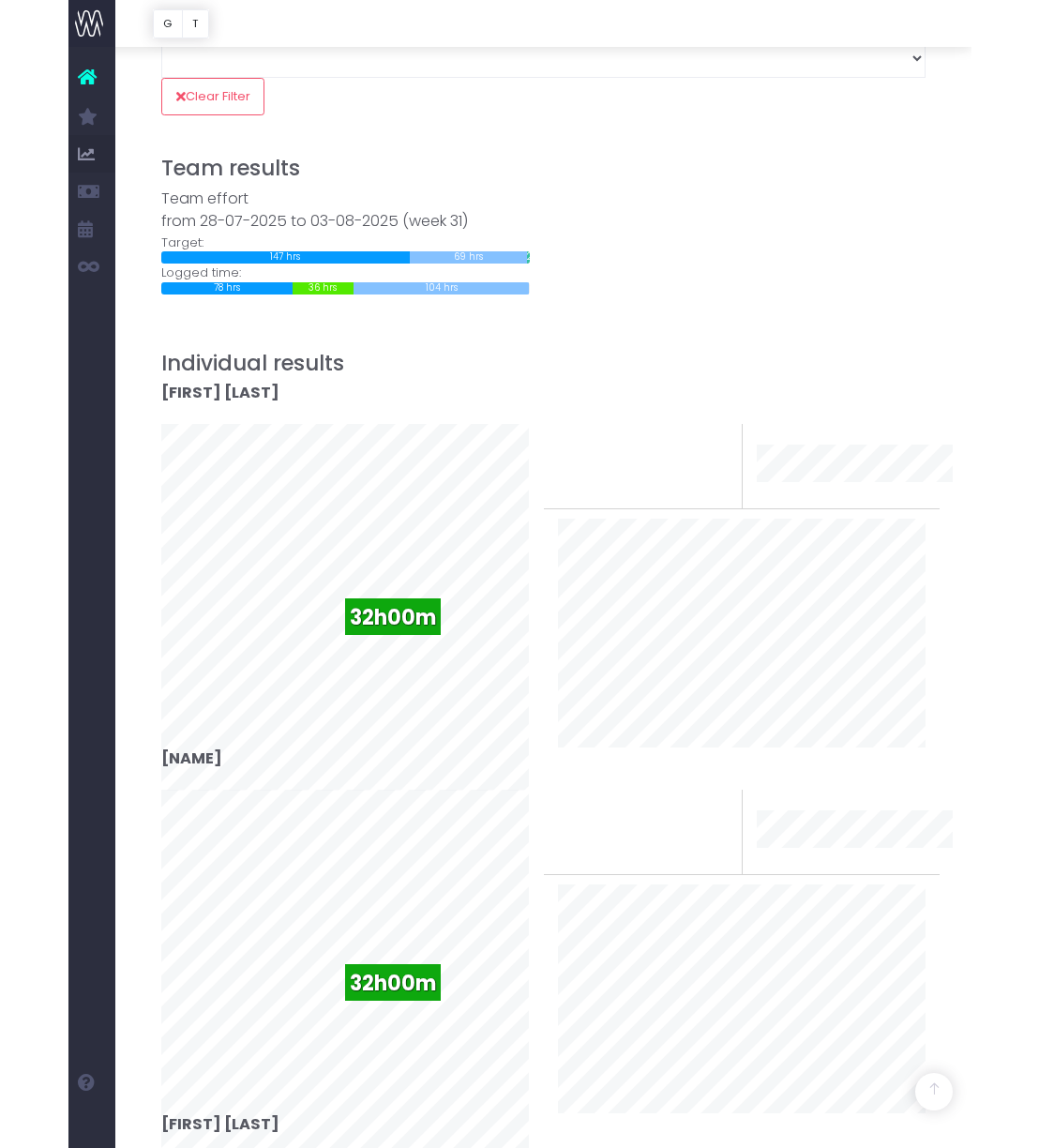 scroll, scrollTop: 290, scrollLeft: 0, axis: vertical 